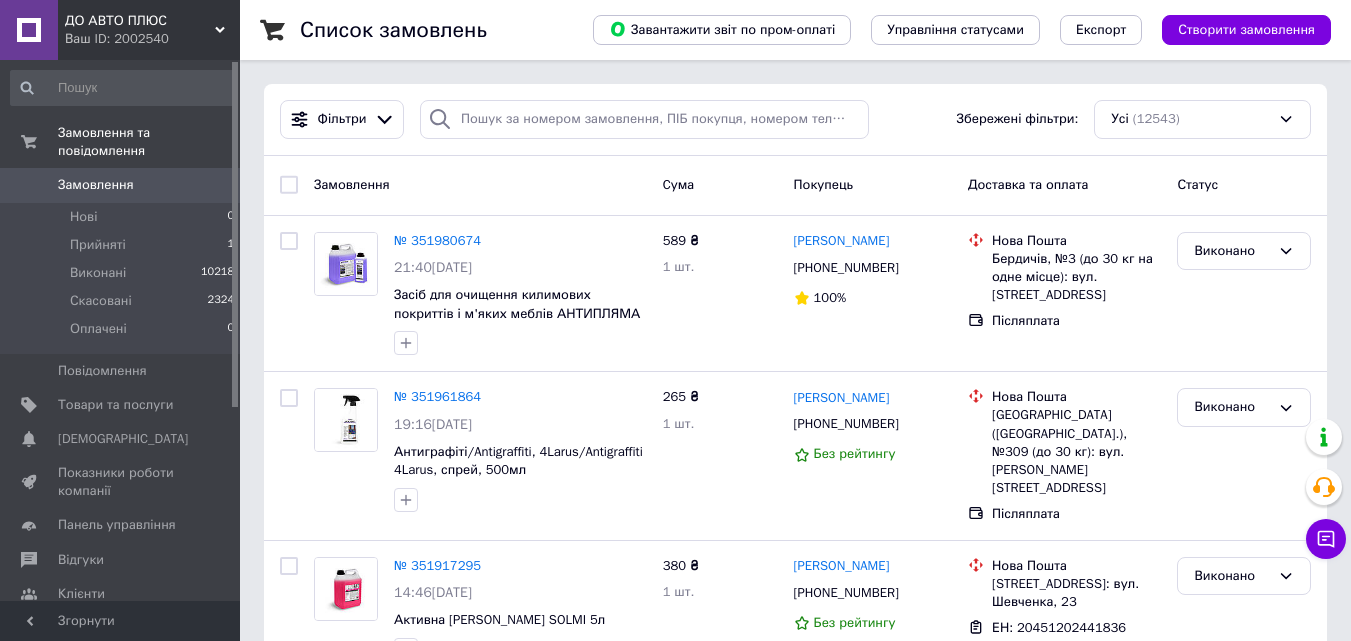 scroll, scrollTop: 0, scrollLeft: 0, axis: both 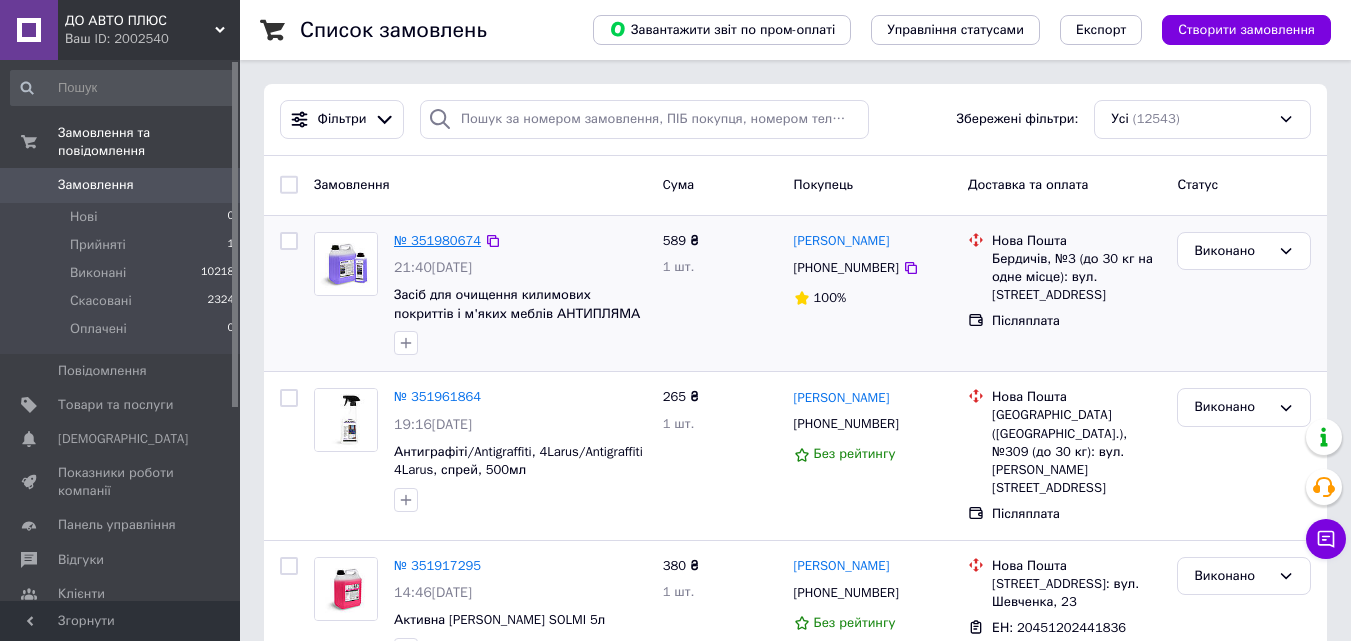 click on "№ 351980674" at bounding box center (437, 240) 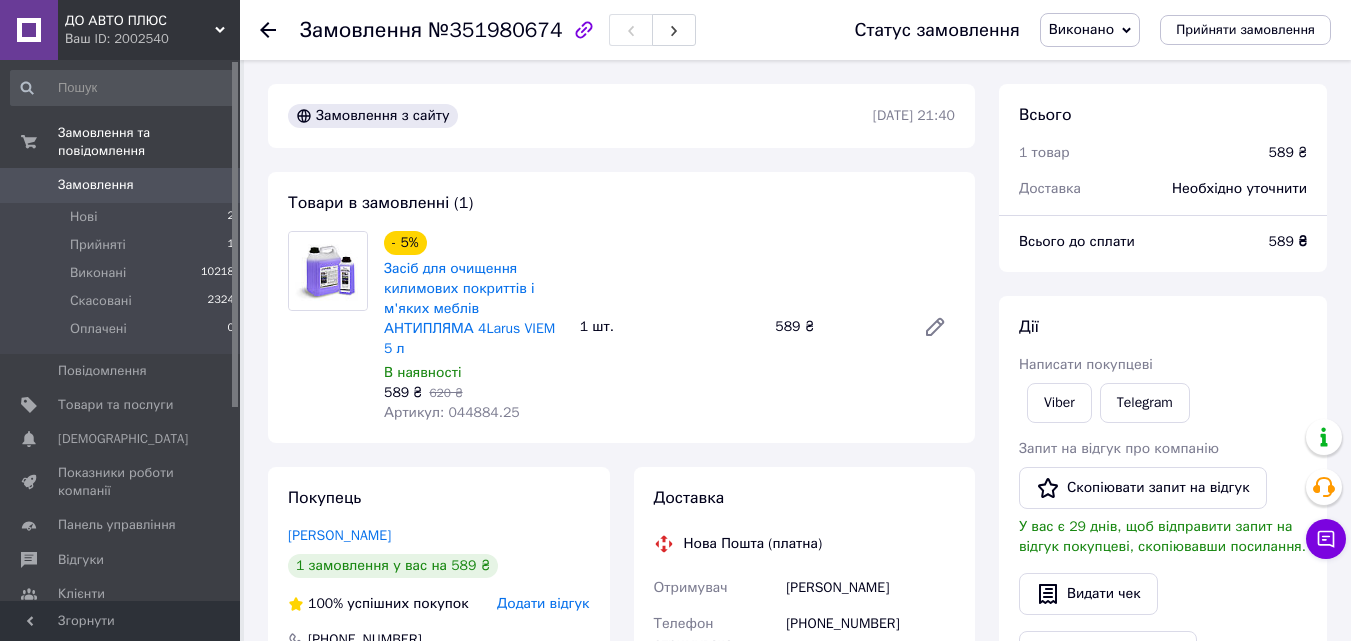 click on "Артикул: 044884.25" at bounding box center (452, 412) 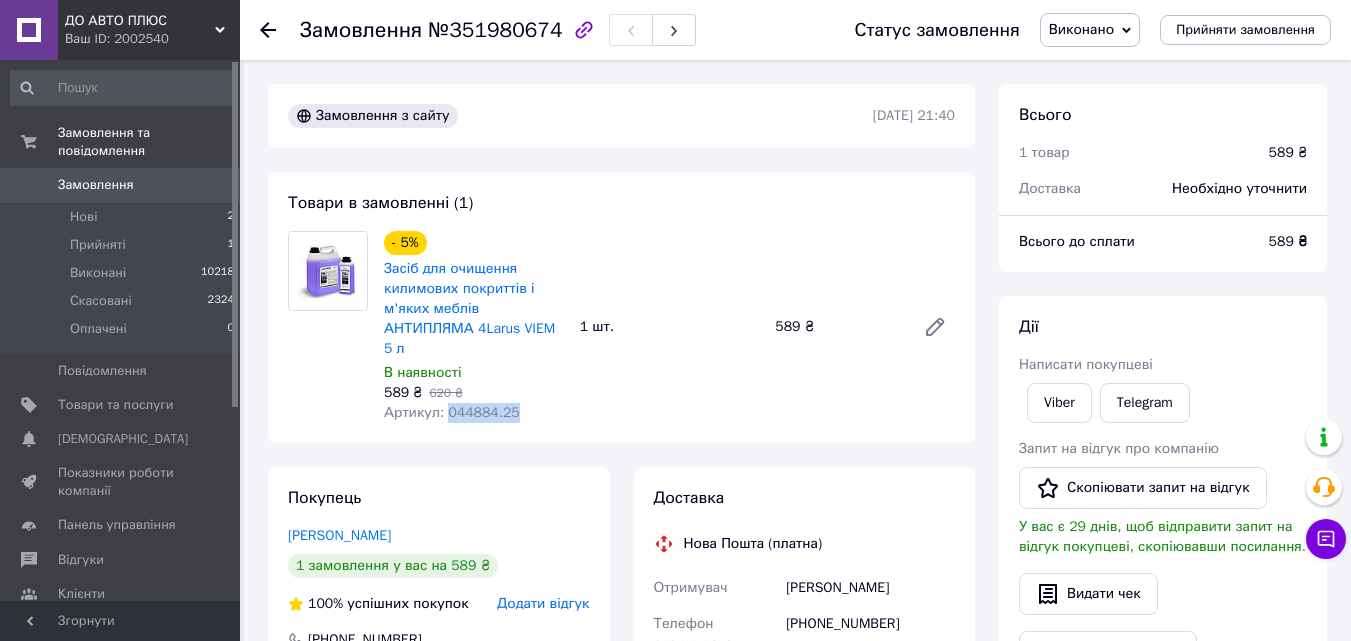 click on "Артикул: 044884.25" at bounding box center [452, 412] 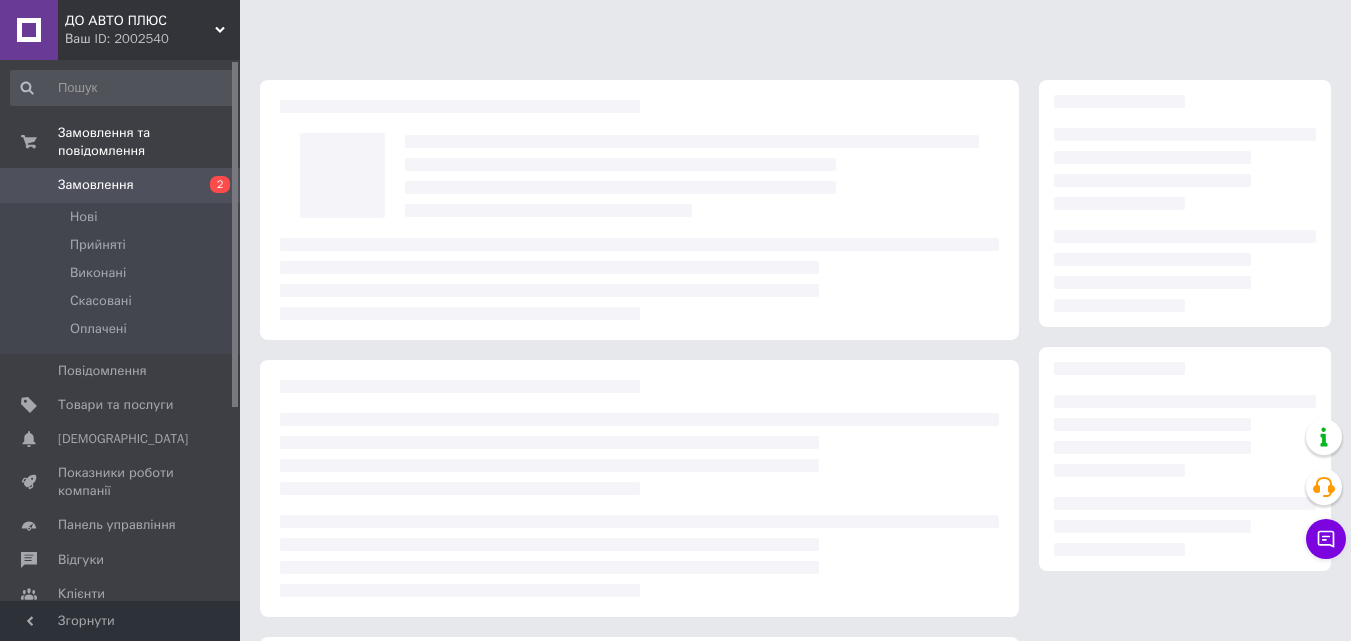 scroll, scrollTop: 0, scrollLeft: 0, axis: both 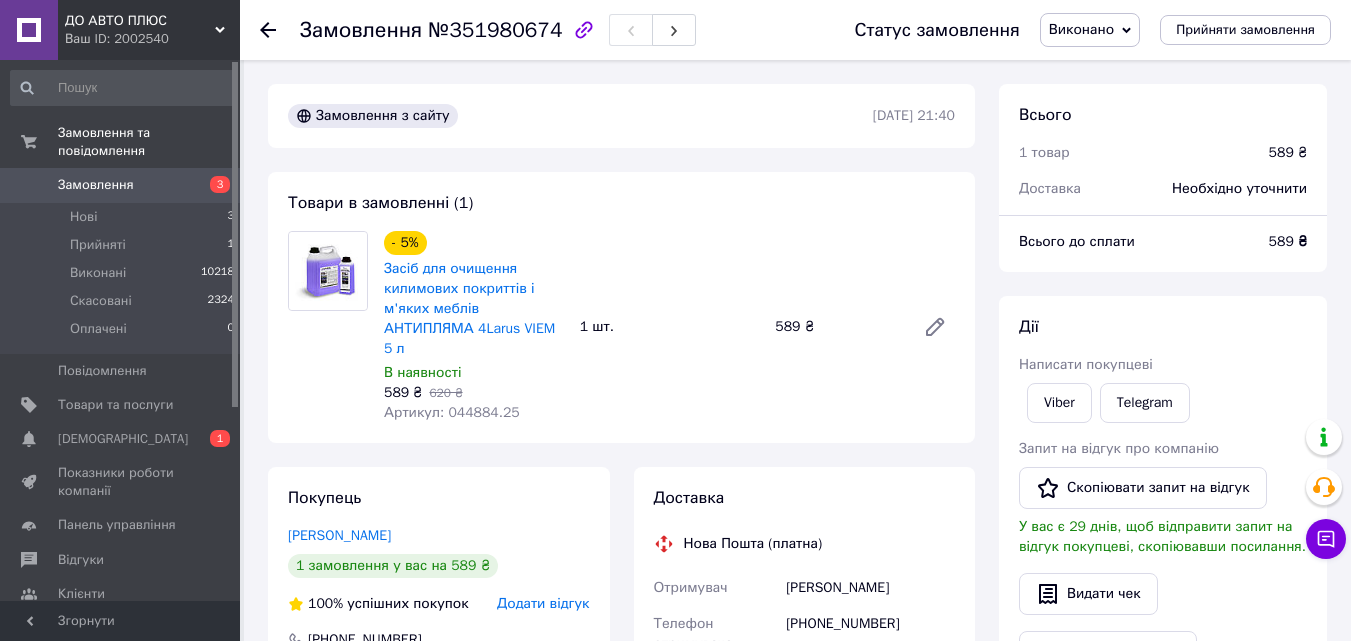 click on "[DEMOGRAPHIC_DATA]" at bounding box center [123, 439] 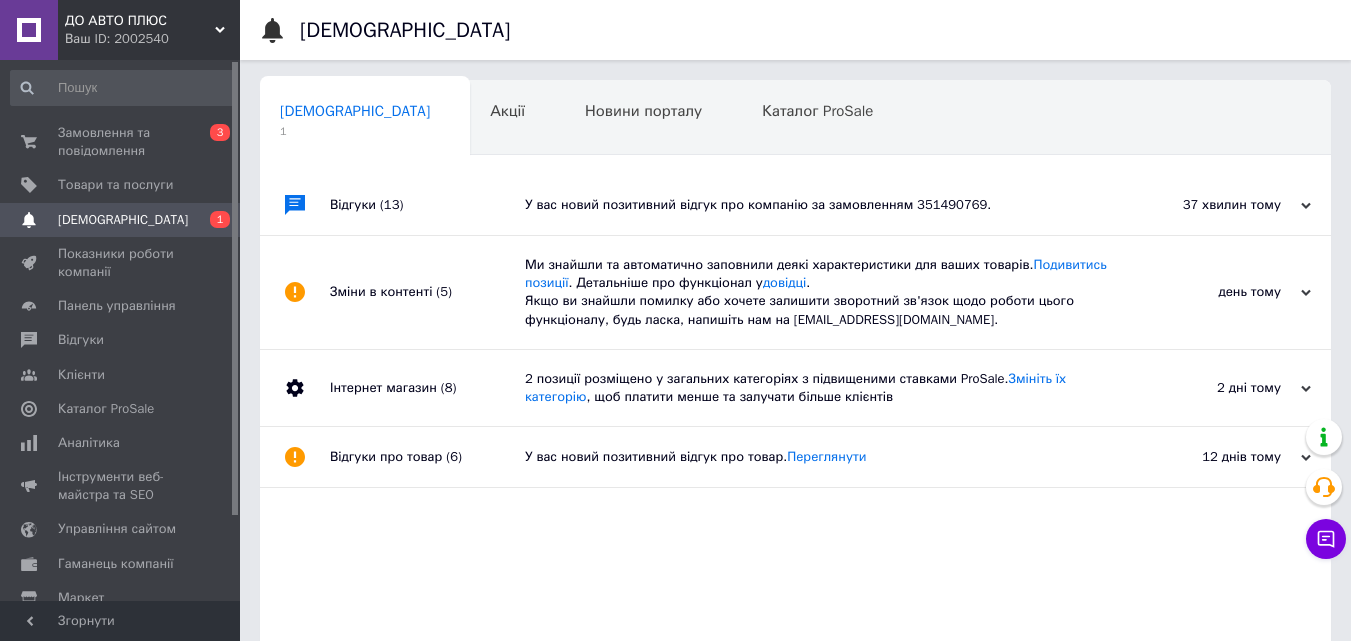 click on "У вас новий позитивний відгук про компанію за замовленням 351490769." at bounding box center [818, 205] 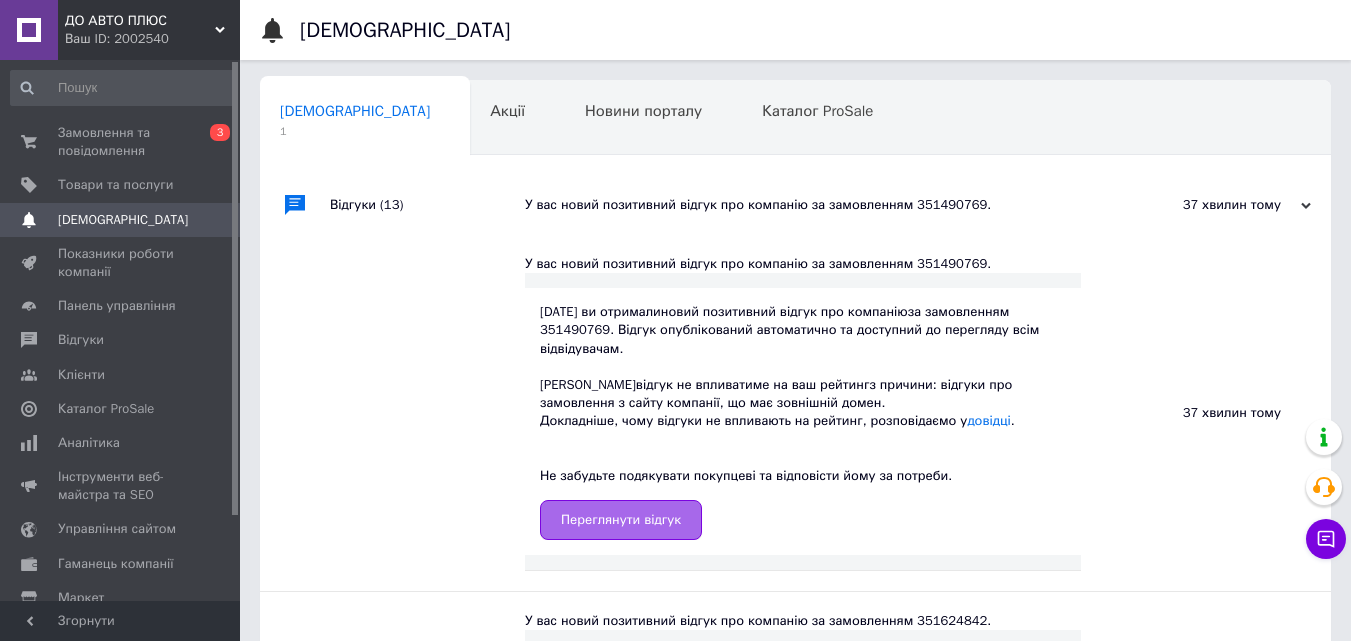 click on "Переглянути відгук" at bounding box center (621, 520) 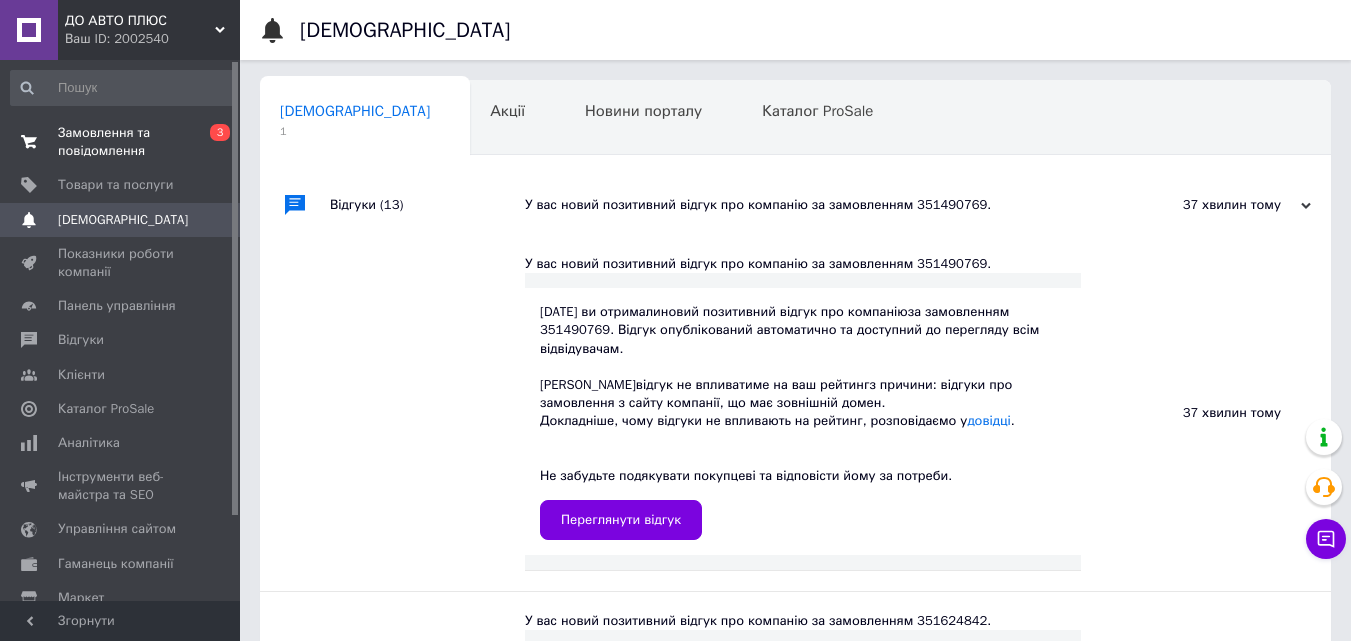 click on "Замовлення та повідомлення" at bounding box center [121, 142] 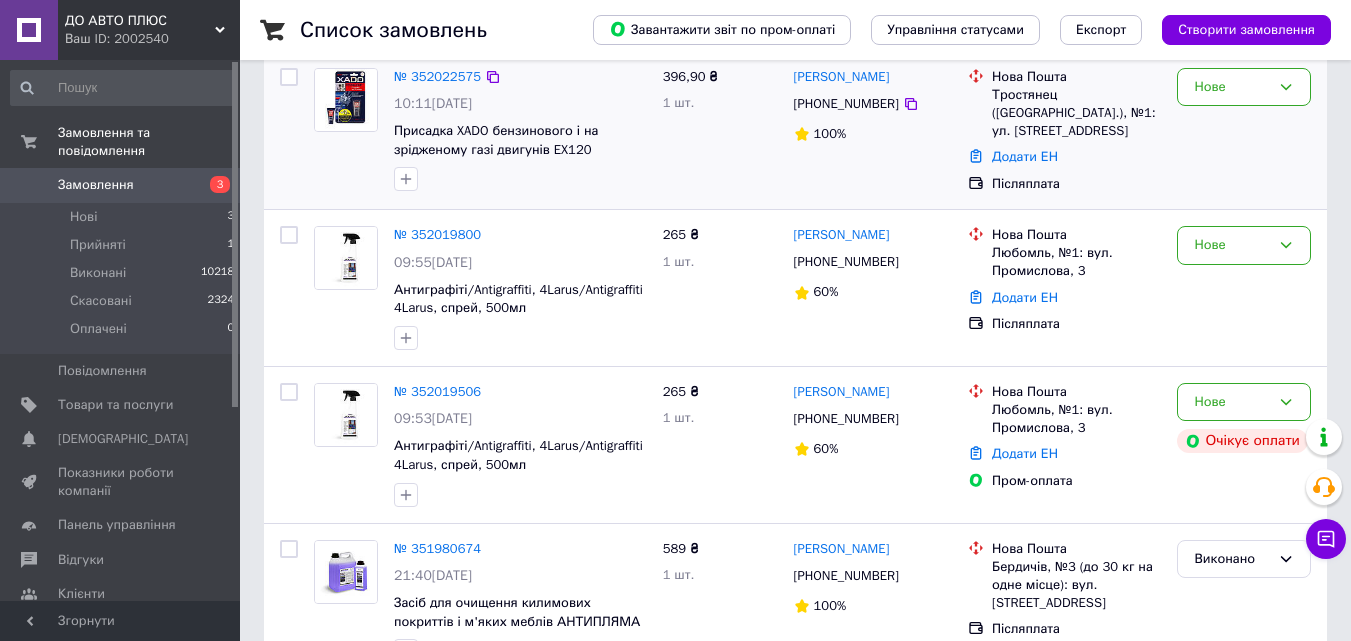 scroll, scrollTop: 200, scrollLeft: 0, axis: vertical 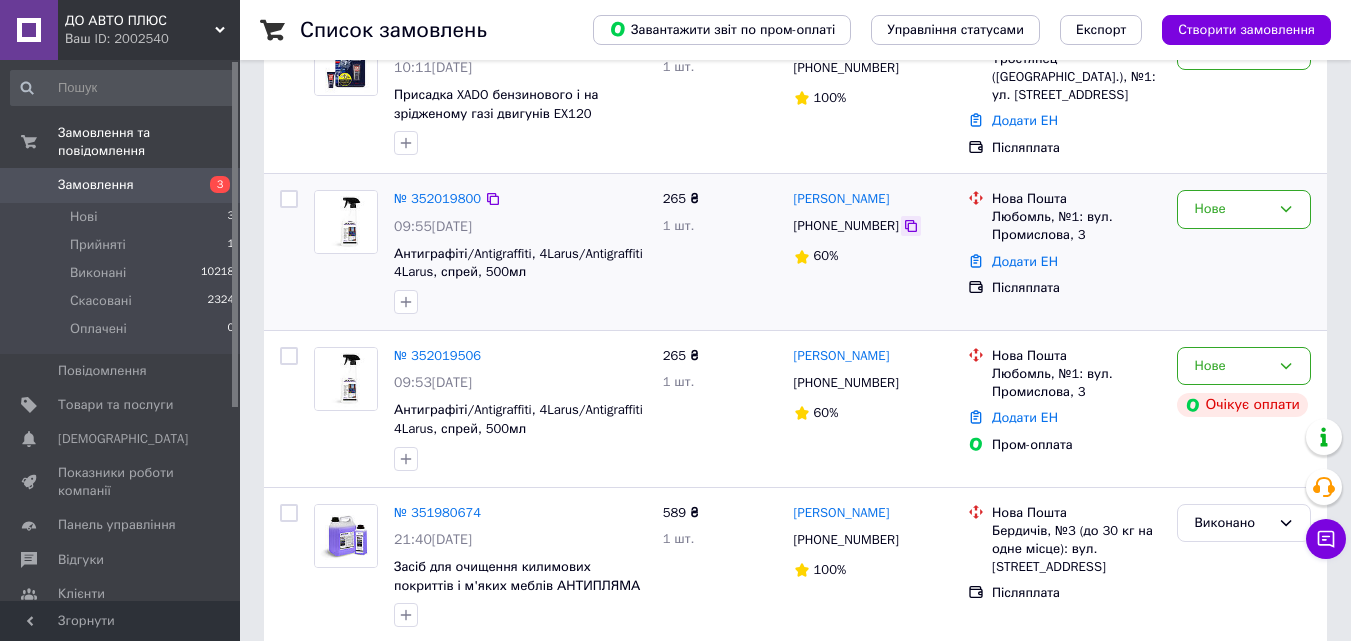 click 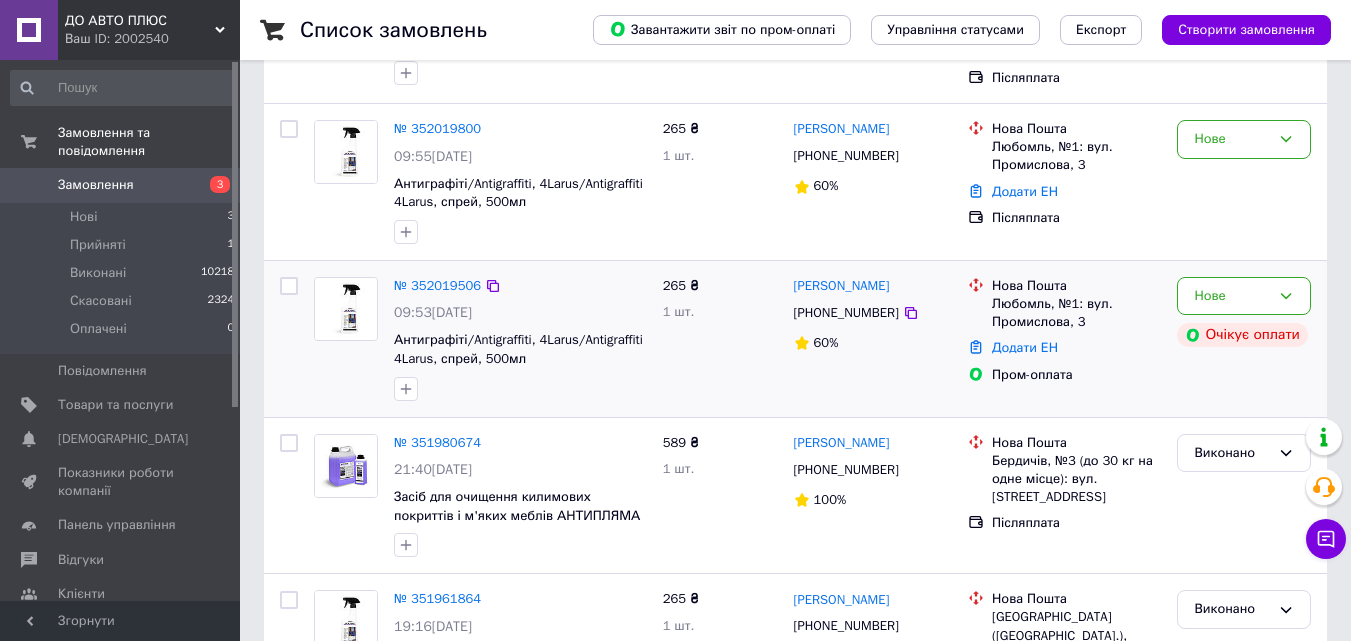 scroll, scrollTop: 300, scrollLeft: 0, axis: vertical 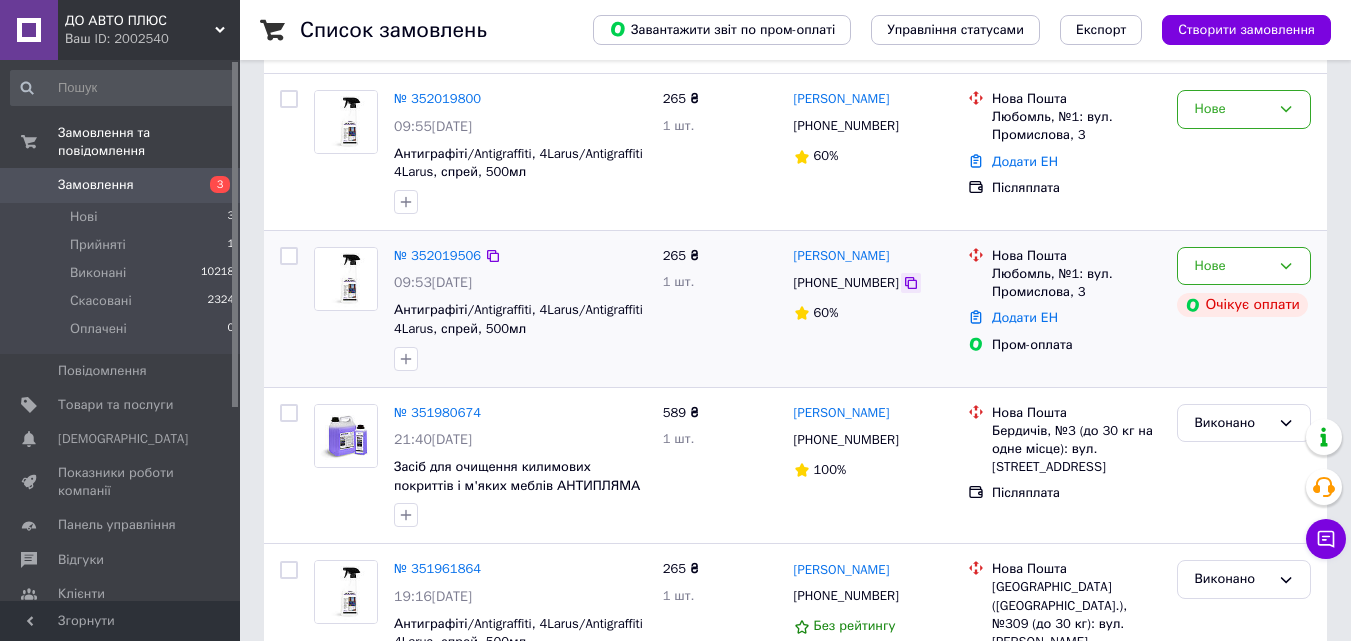 click 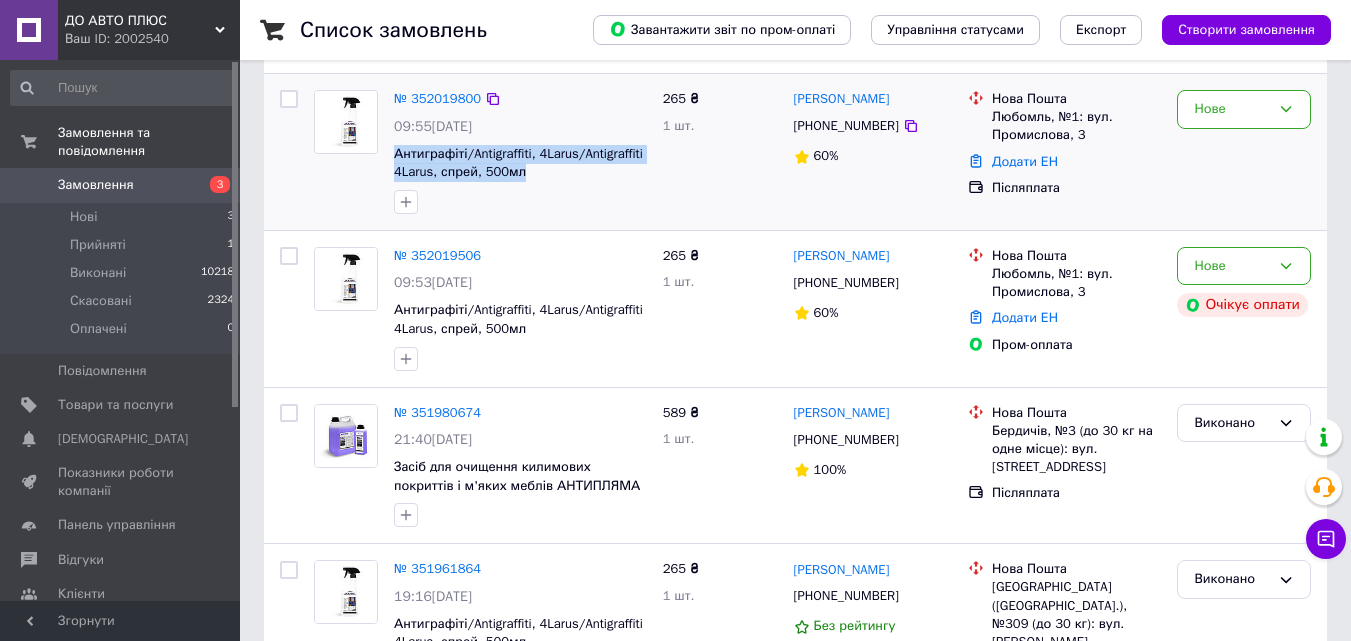 drag, startPoint x: 388, startPoint y: 147, endPoint x: 530, endPoint y: 175, distance: 144.73424 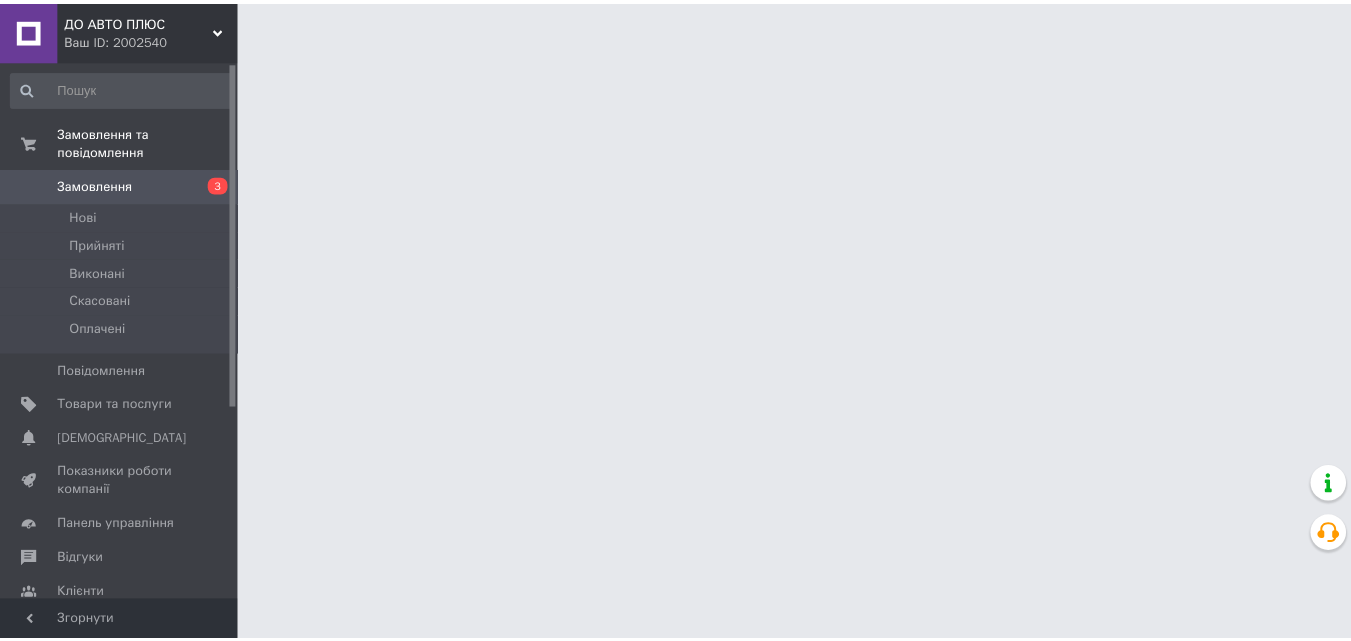 scroll, scrollTop: 0, scrollLeft: 0, axis: both 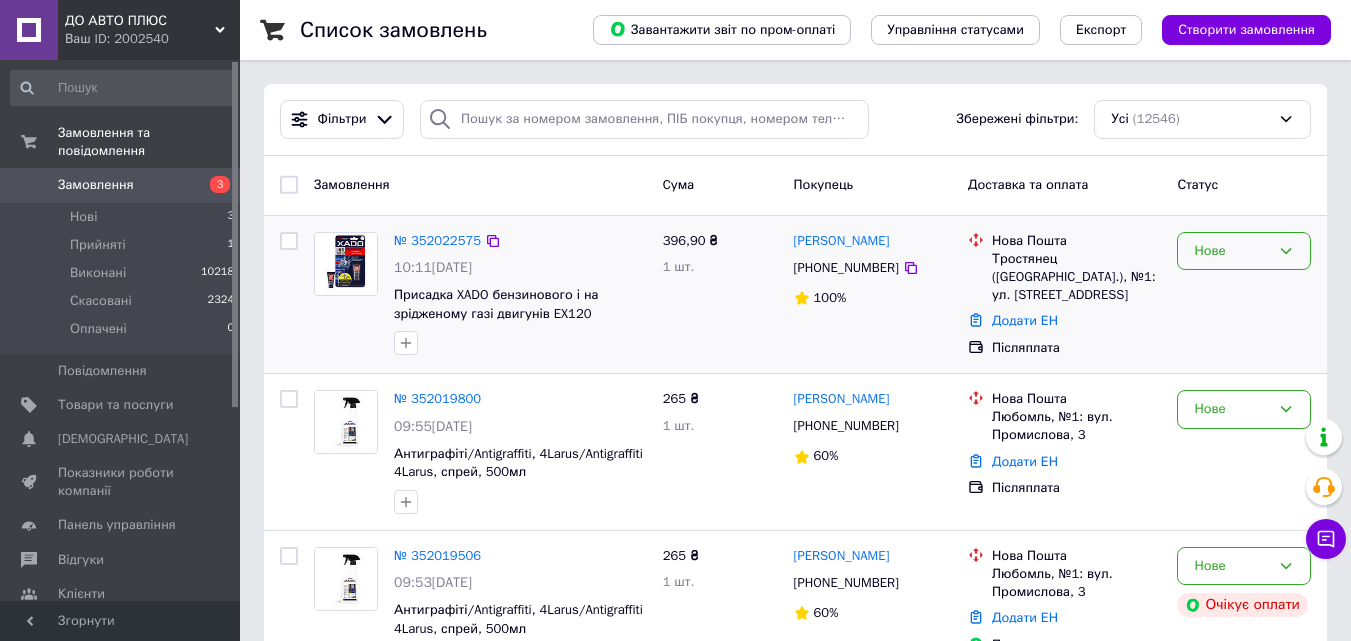 click on "Нове" at bounding box center (1232, 251) 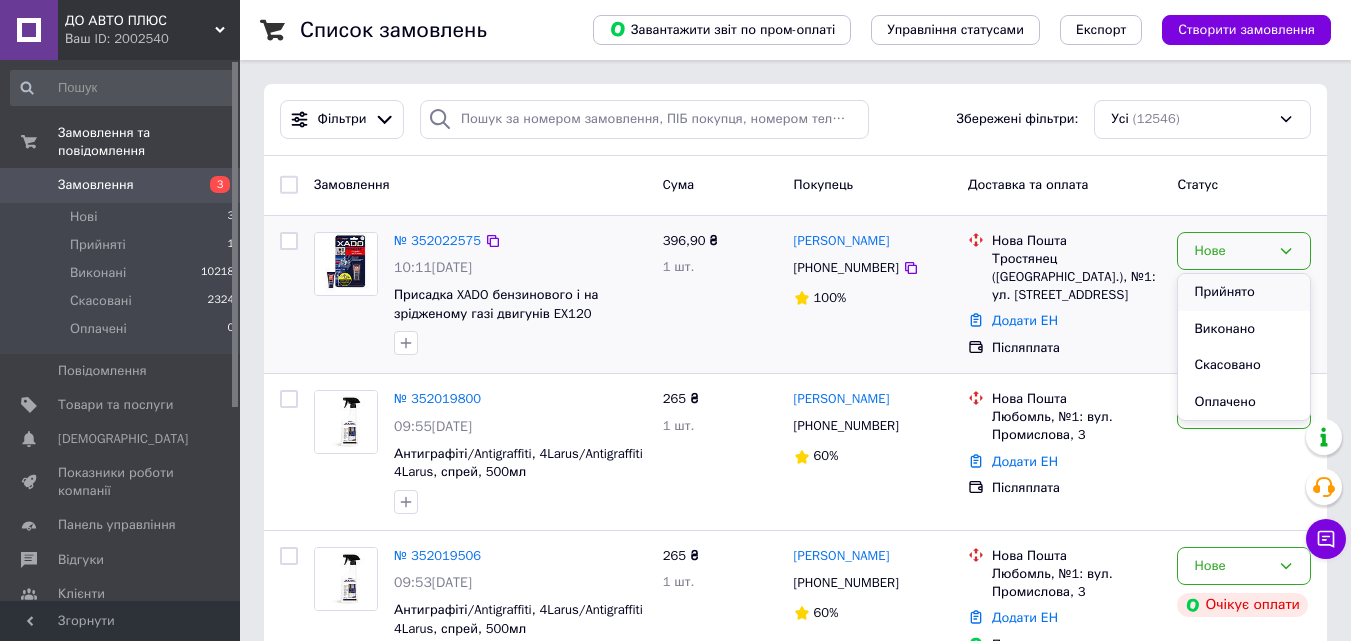 click on "Прийнято" at bounding box center [1244, 292] 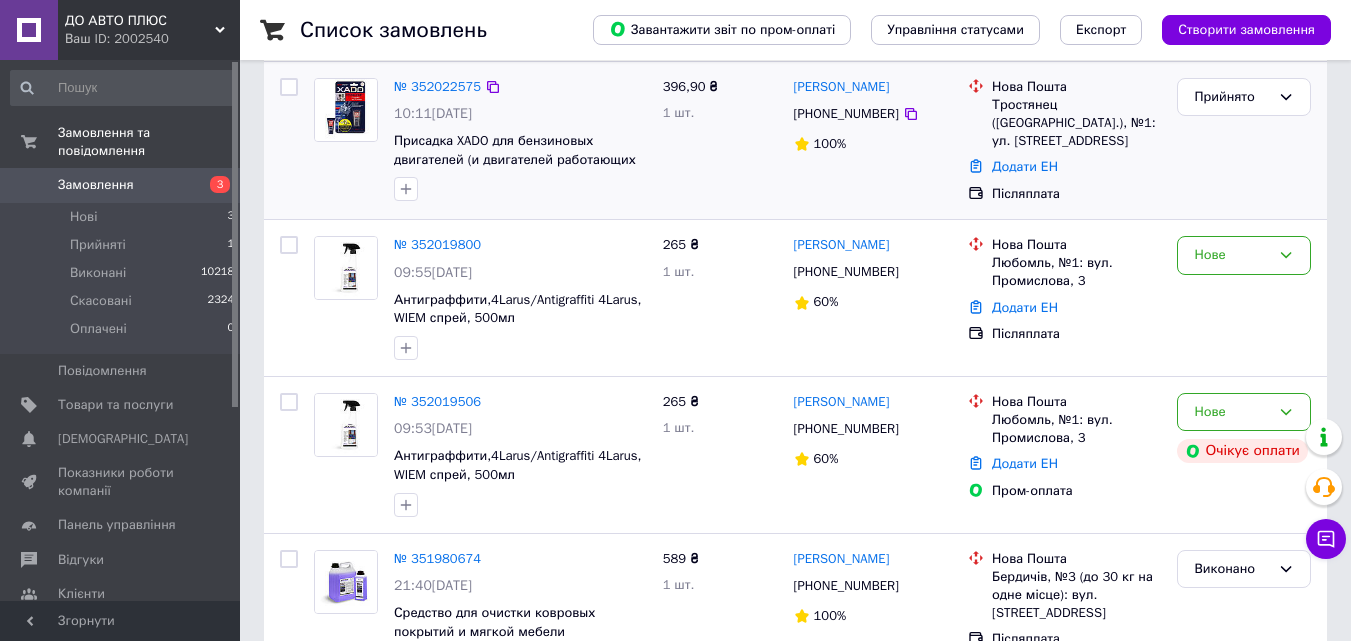 scroll, scrollTop: 200, scrollLeft: 0, axis: vertical 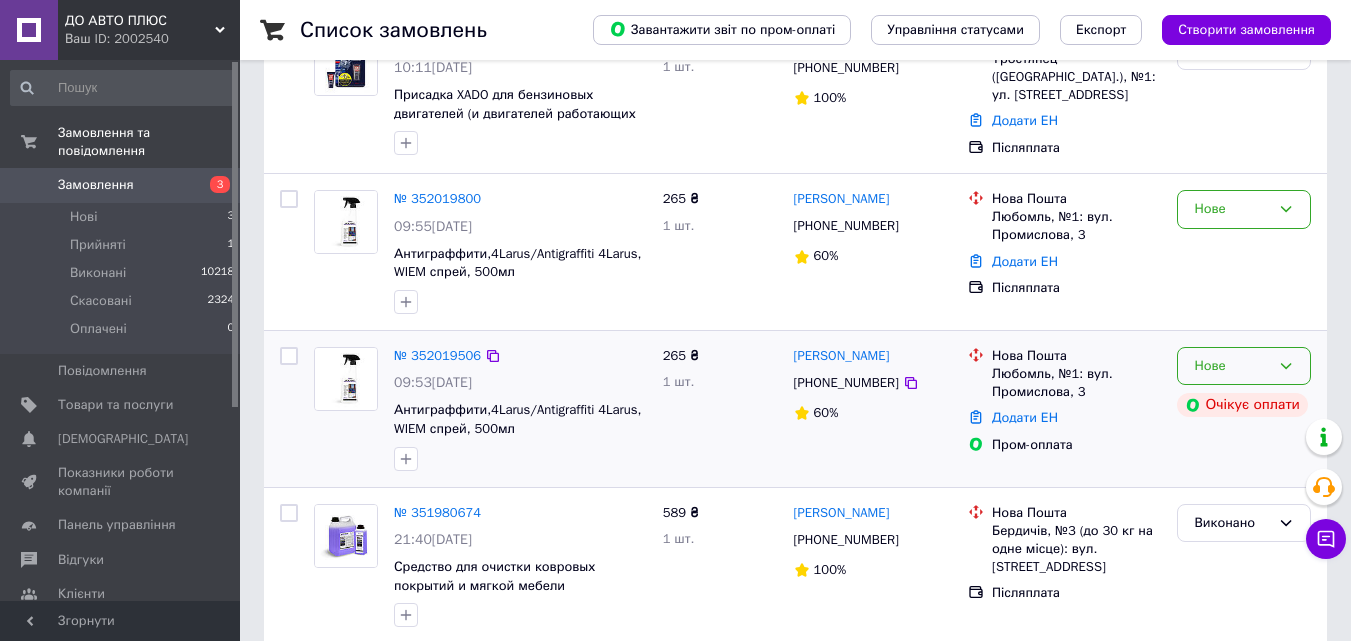 click on "Нове" at bounding box center (1244, 366) 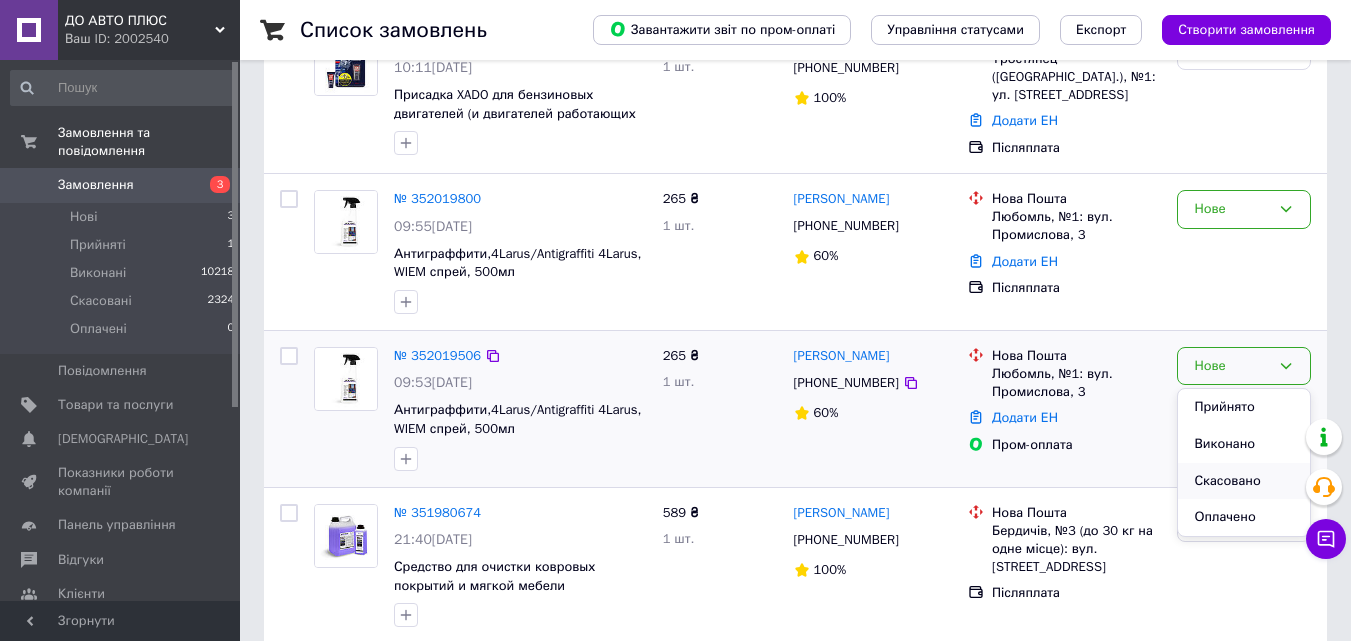 click on "Скасовано" at bounding box center (1244, 481) 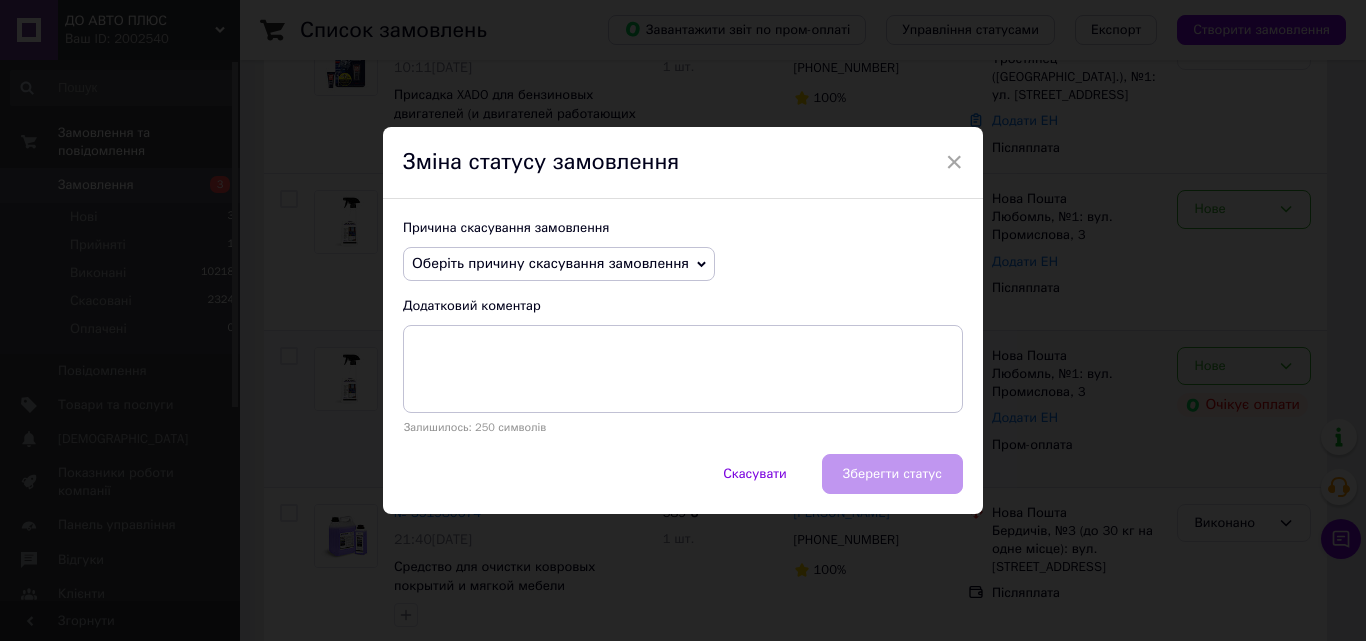 click 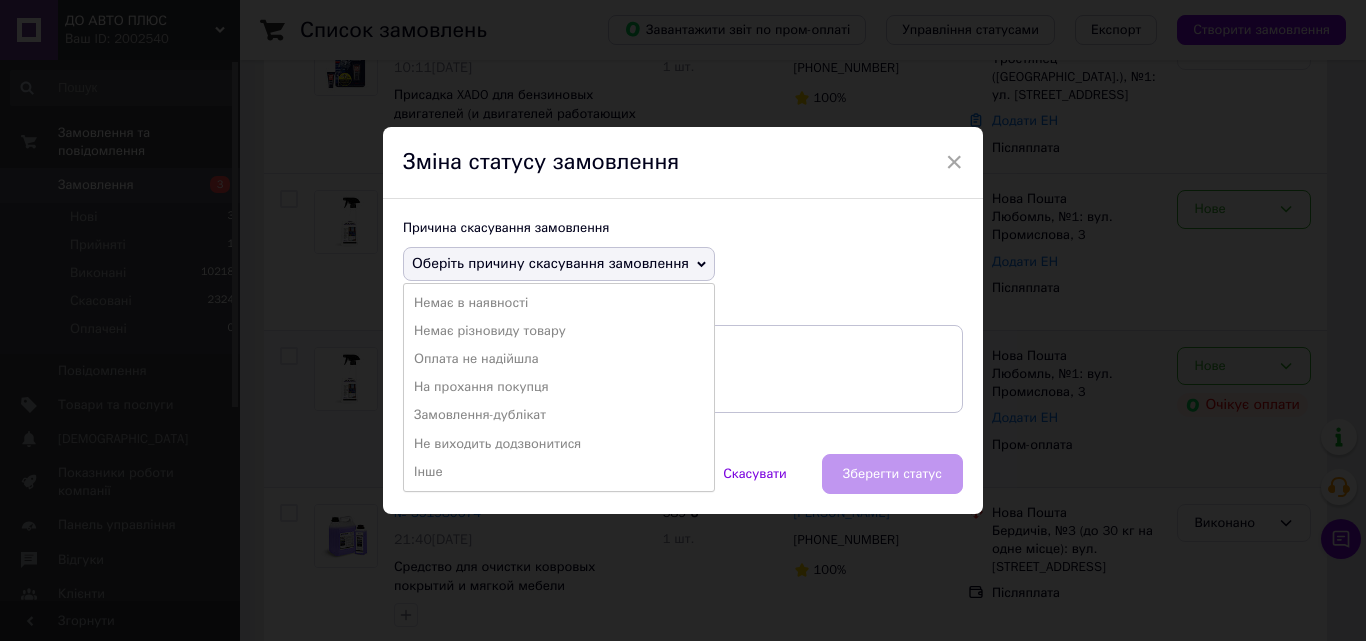 click on "Замовлення-дублікат" at bounding box center [559, 415] 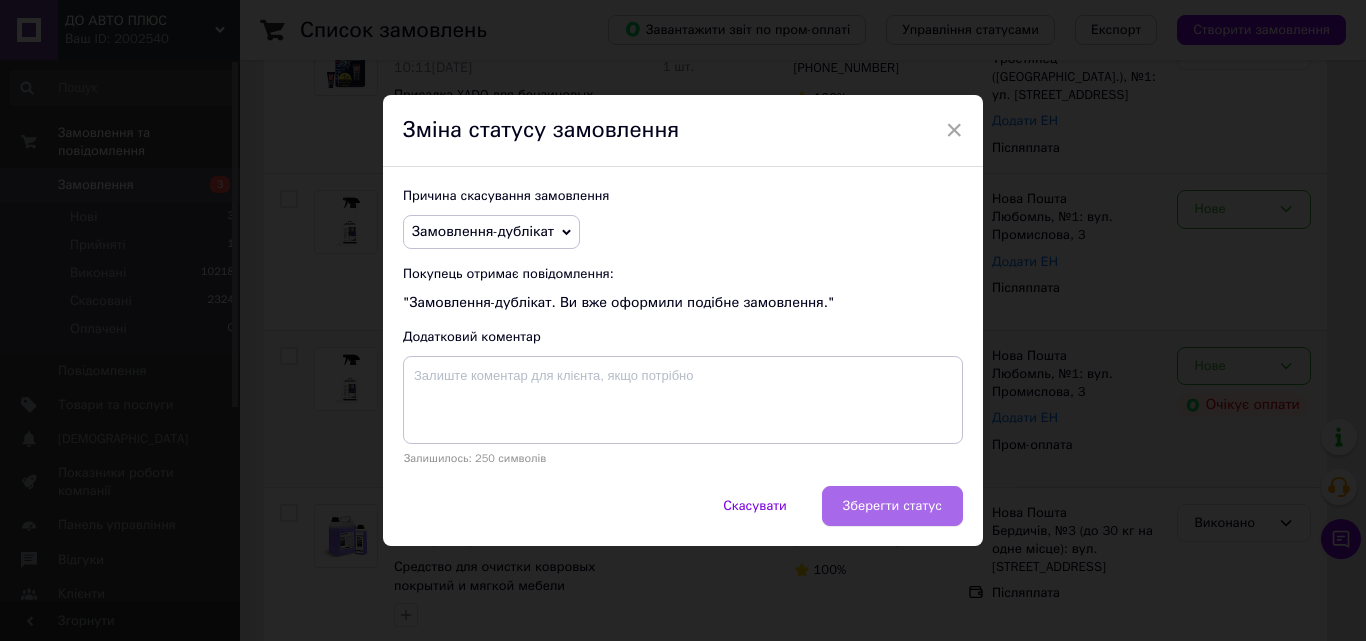 click on "Зберегти статус" at bounding box center (892, 506) 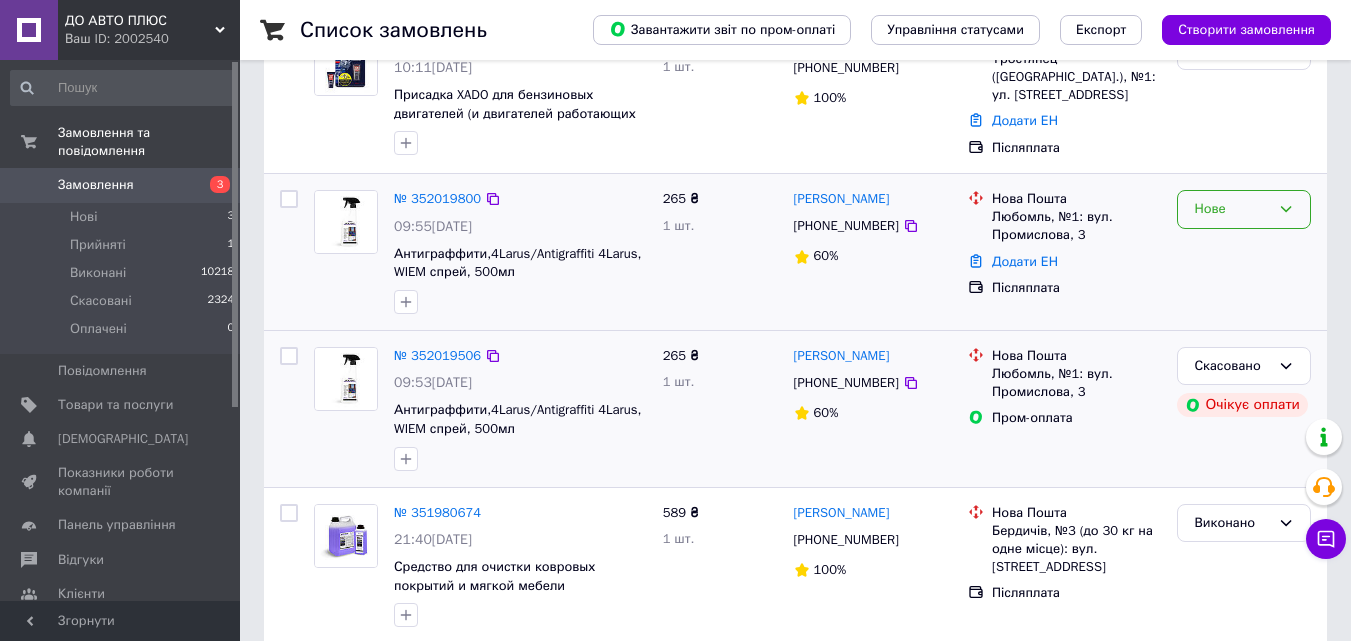 click on "Нове" at bounding box center (1244, 209) 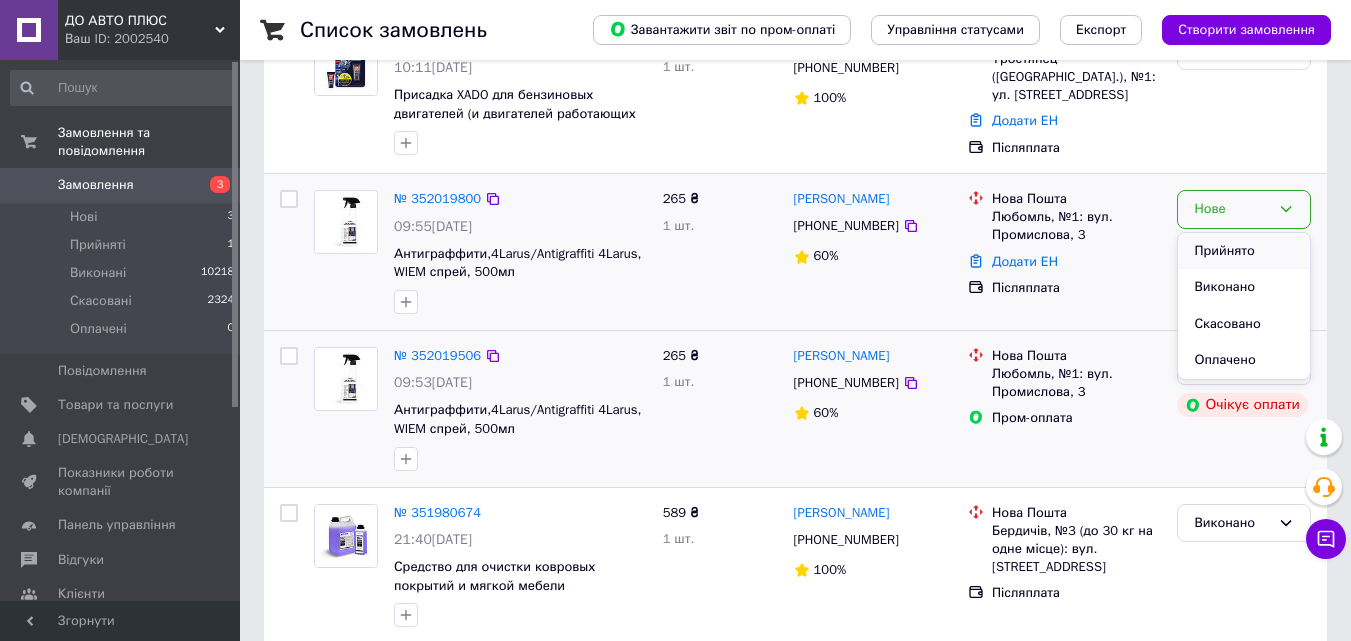 click on "Прийнято" at bounding box center [1244, 251] 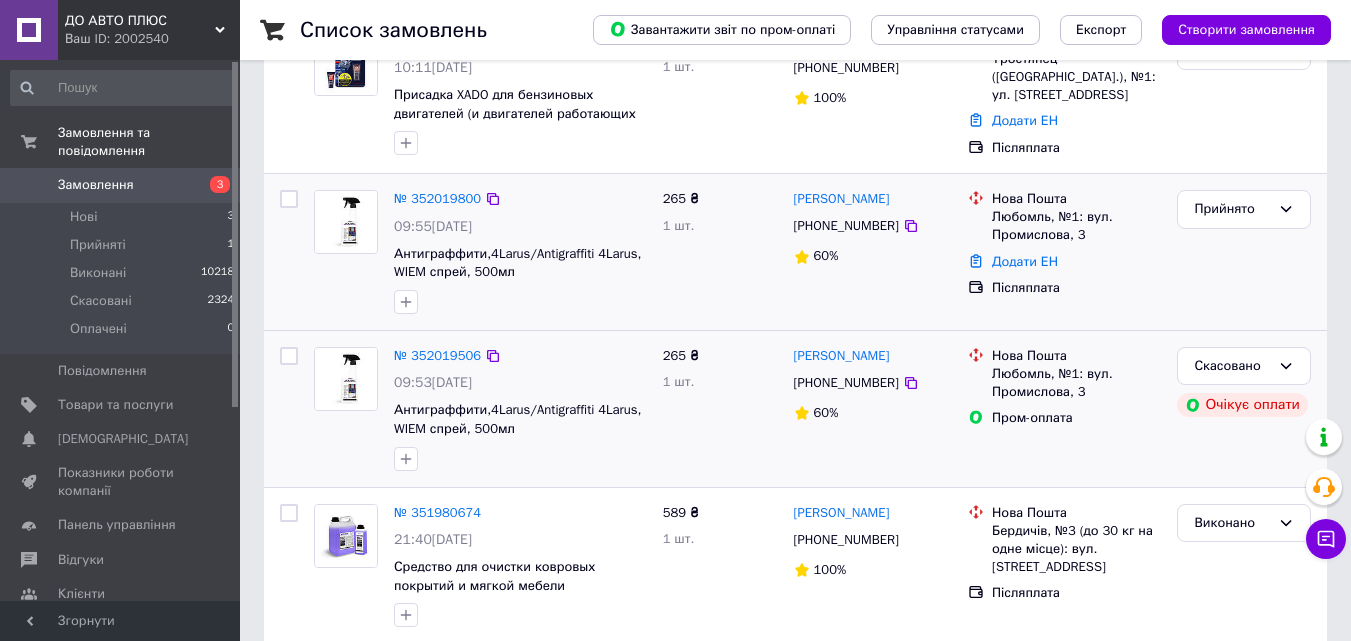 click on "Ваш ID: 2002540" at bounding box center (152, 39) 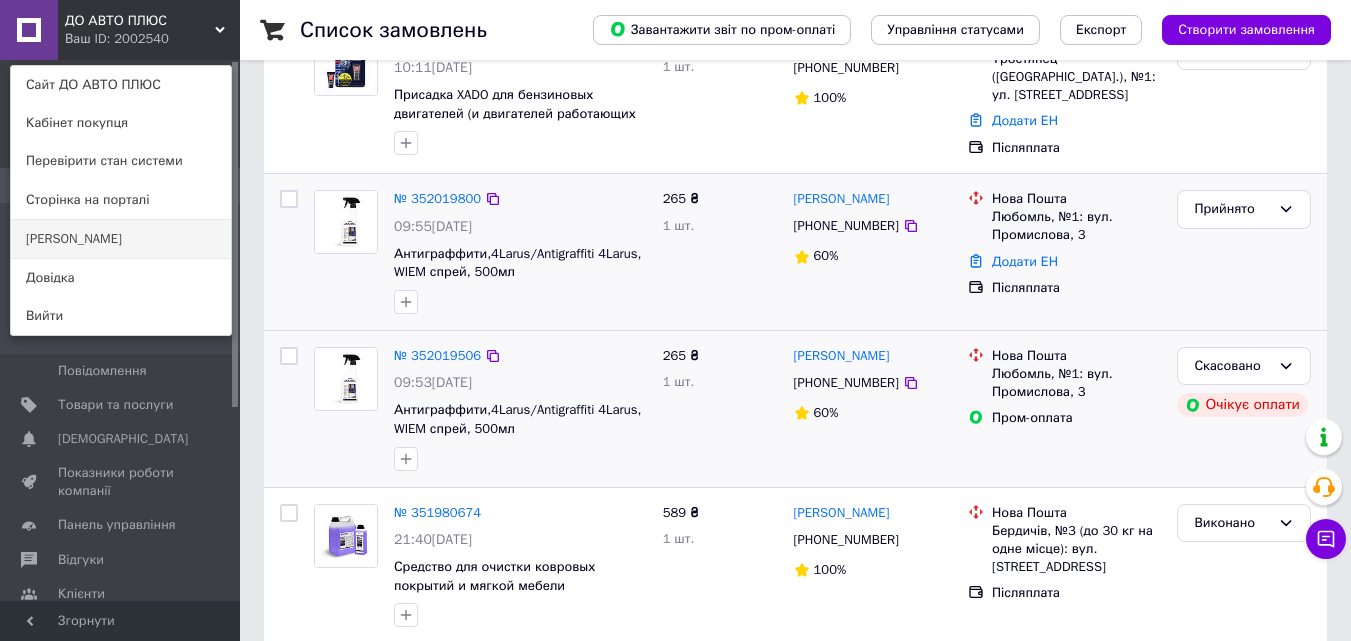 click on "[PERSON_NAME]" at bounding box center (121, 239) 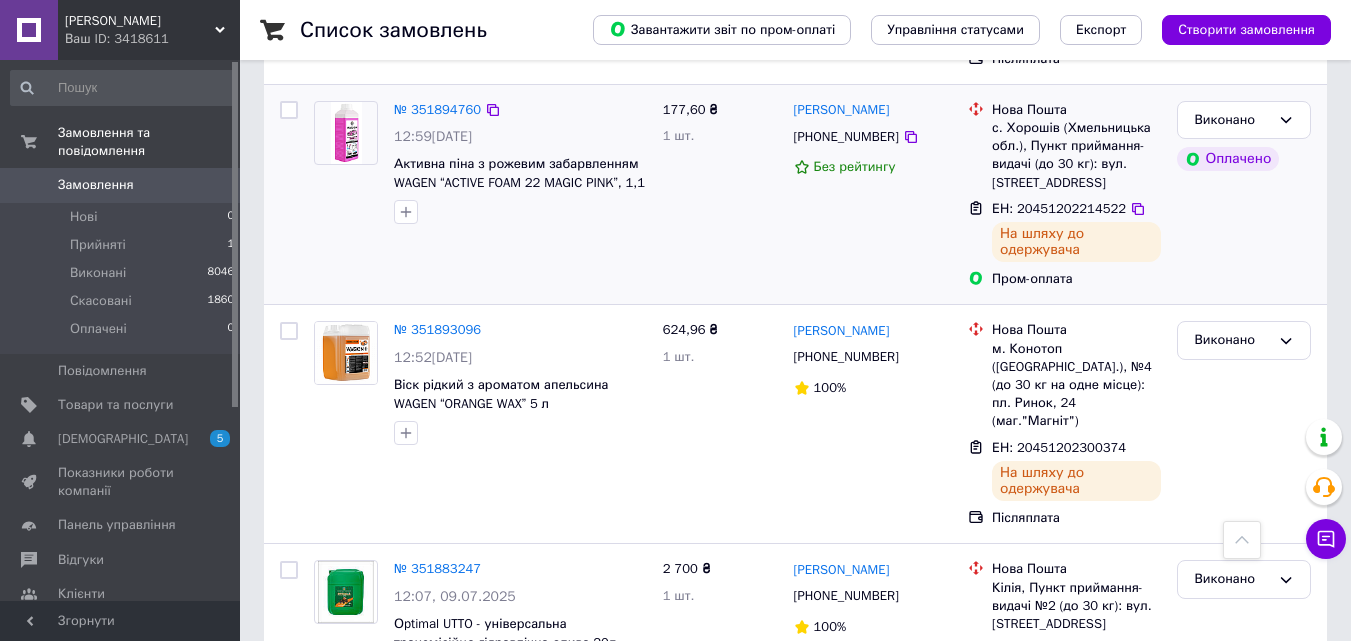 scroll, scrollTop: 600, scrollLeft: 0, axis: vertical 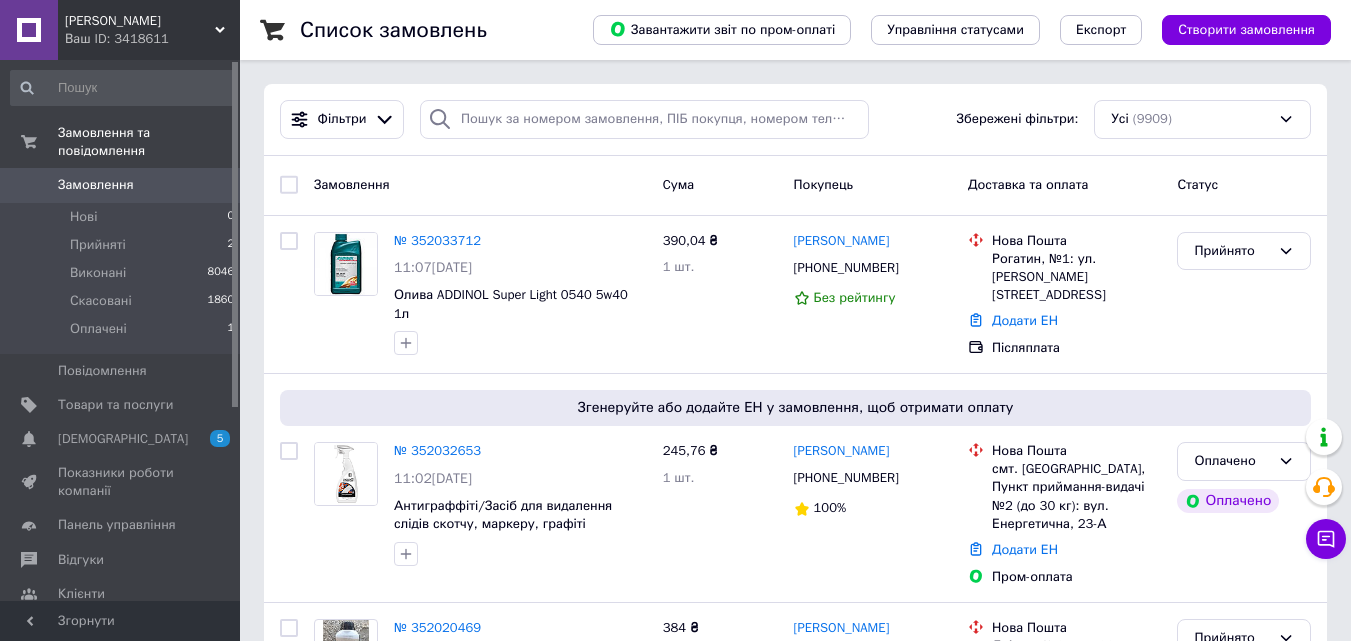 click on "Ваш ID: 3418611" at bounding box center (152, 39) 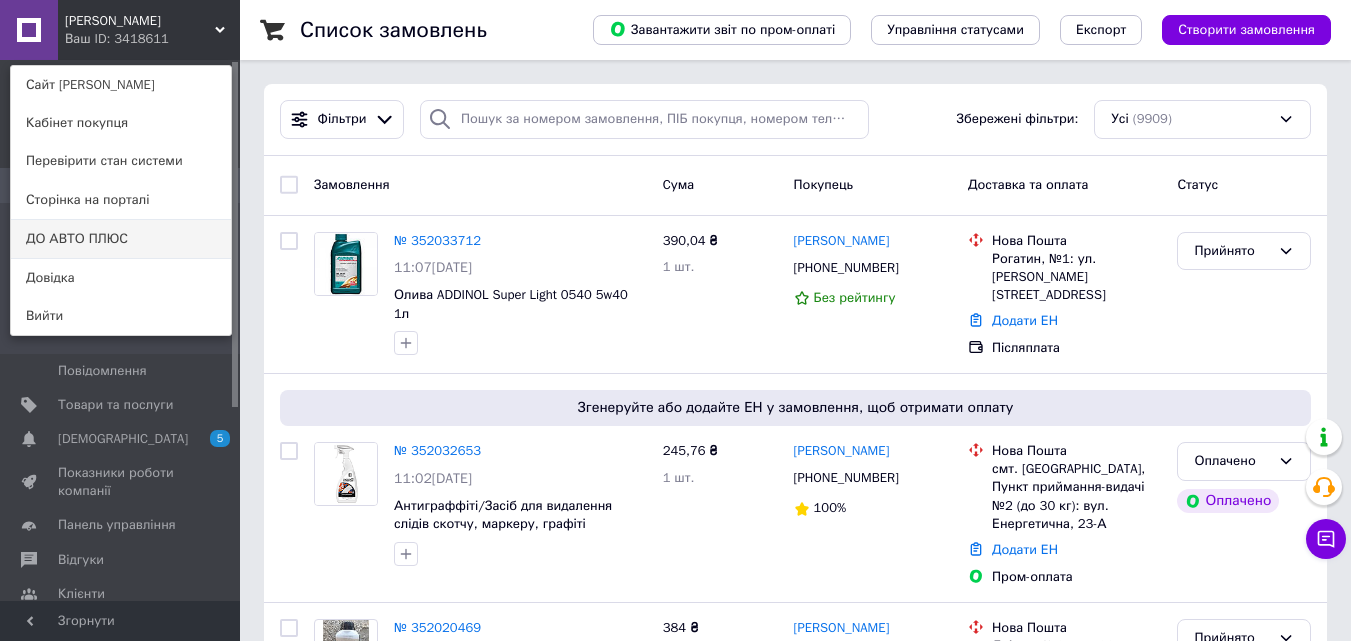 click on "ДО АВТО ПЛЮС" at bounding box center (121, 239) 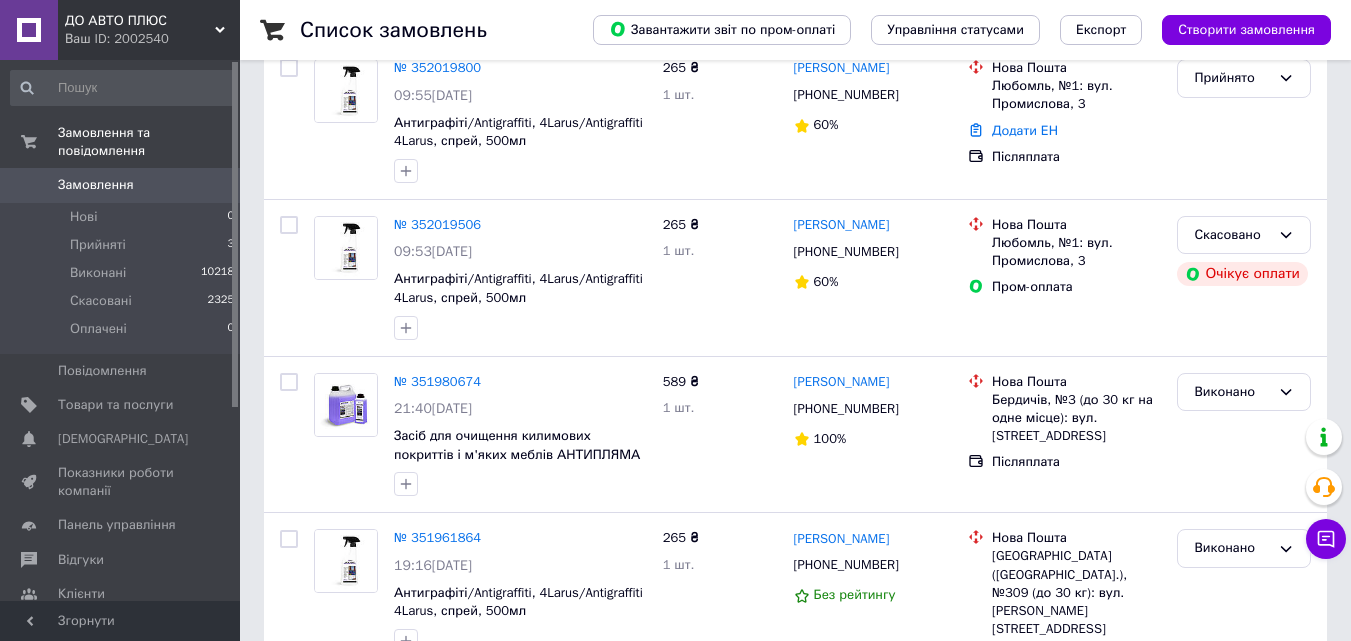 scroll, scrollTop: 400, scrollLeft: 0, axis: vertical 